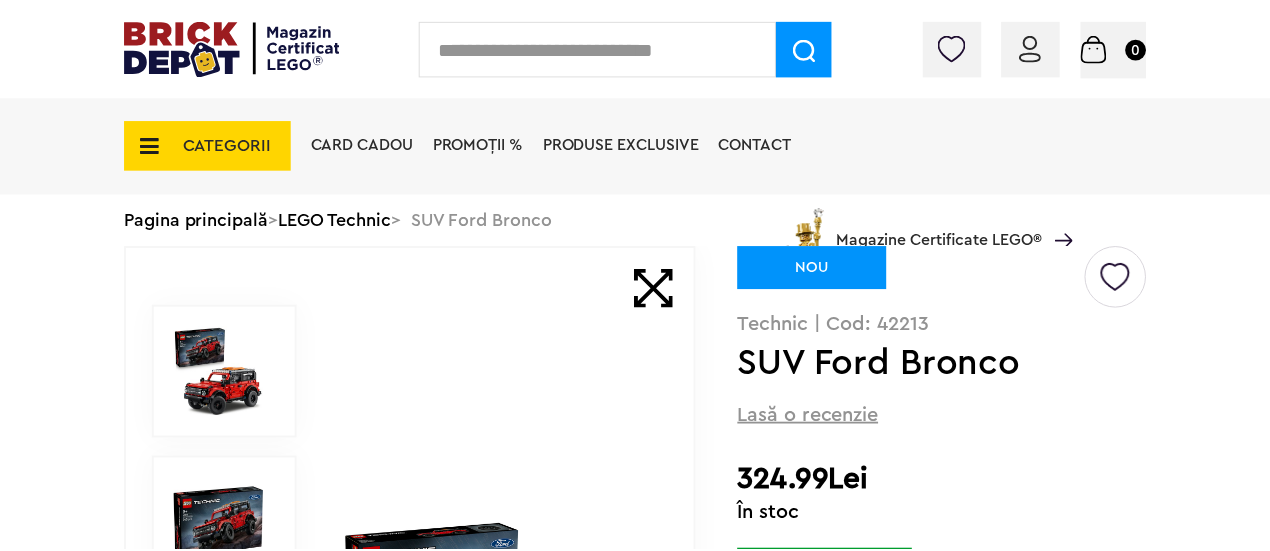 scroll, scrollTop: 0, scrollLeft: 0, axis: both 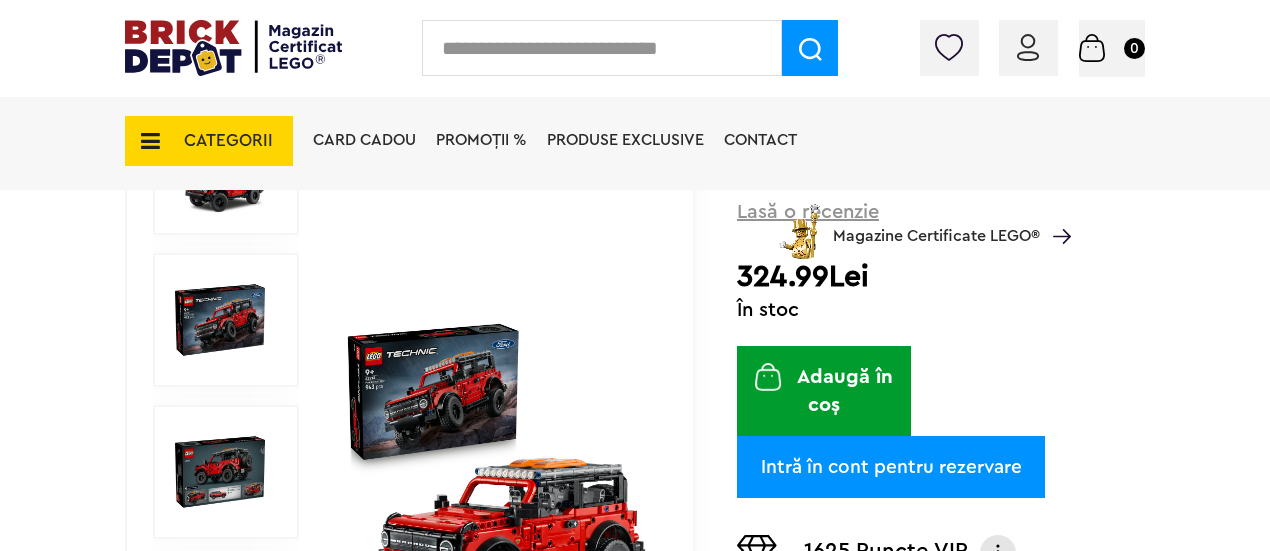 click on "Adaugă în coș" at bounding box center (824, 391) 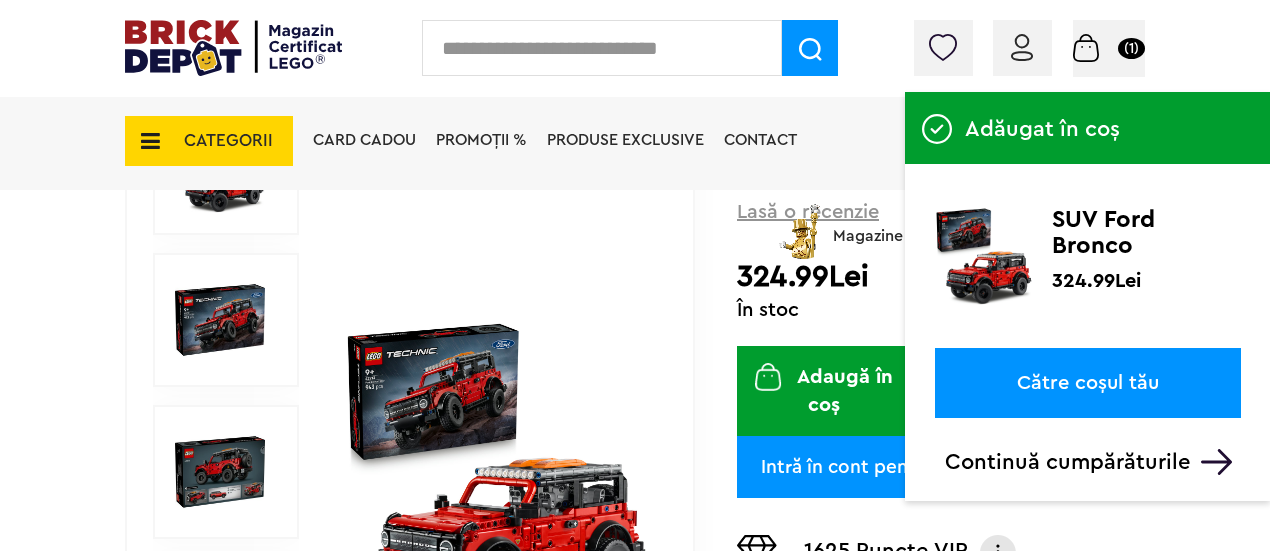 drag, startPoint x: 581, startPoint y: 251, endPoint x: 603, endPoint y: 250, distance: 22.022715 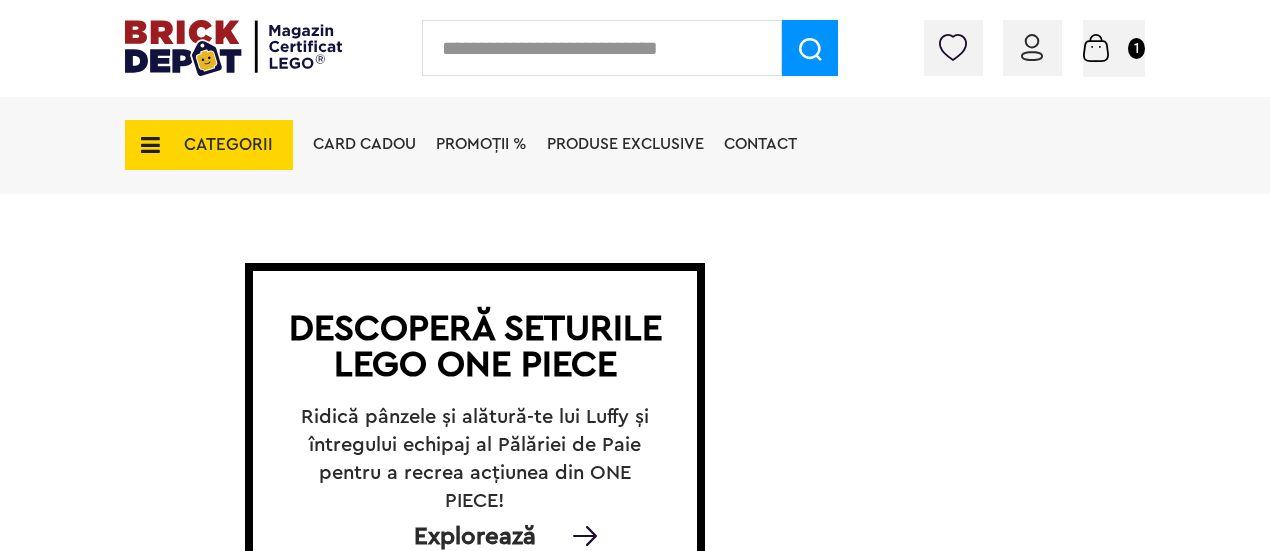 scroll, scrollTop: 150, scrollLeft: 0, axis: vertical 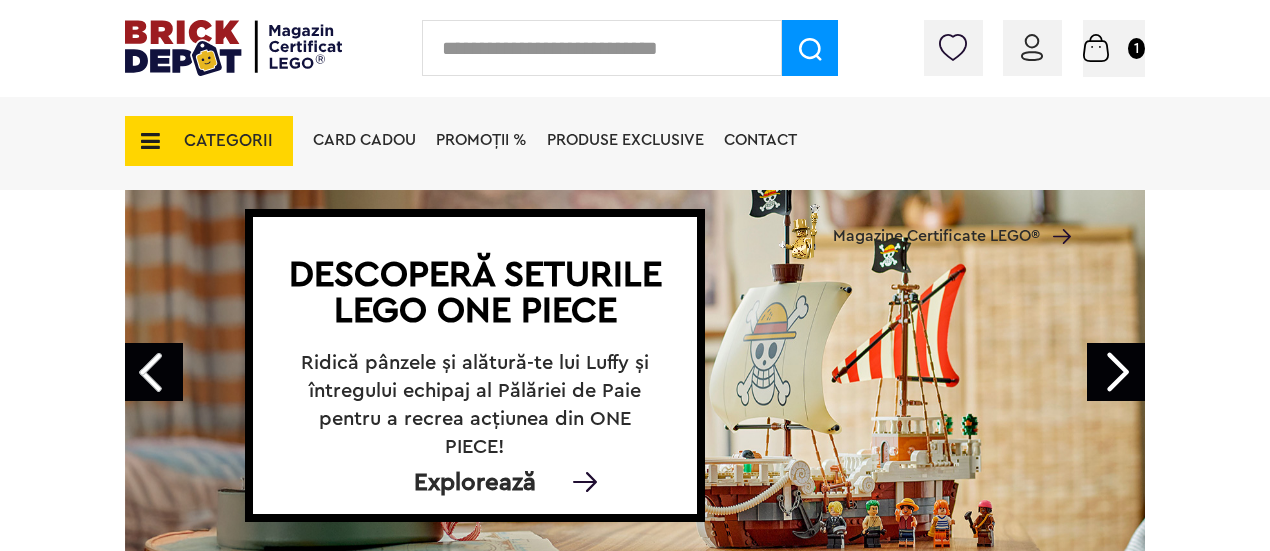 click on "Next" at bounding box center [1116, 372] 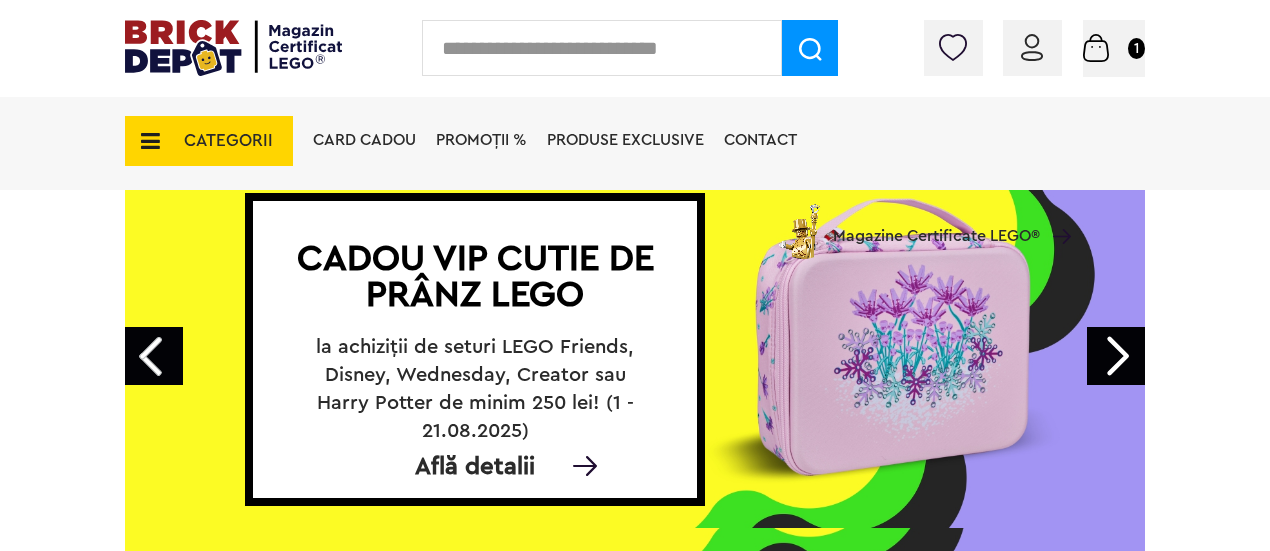 scroll, scrollTop: 150, scrollLeft: 0, axis: vertical 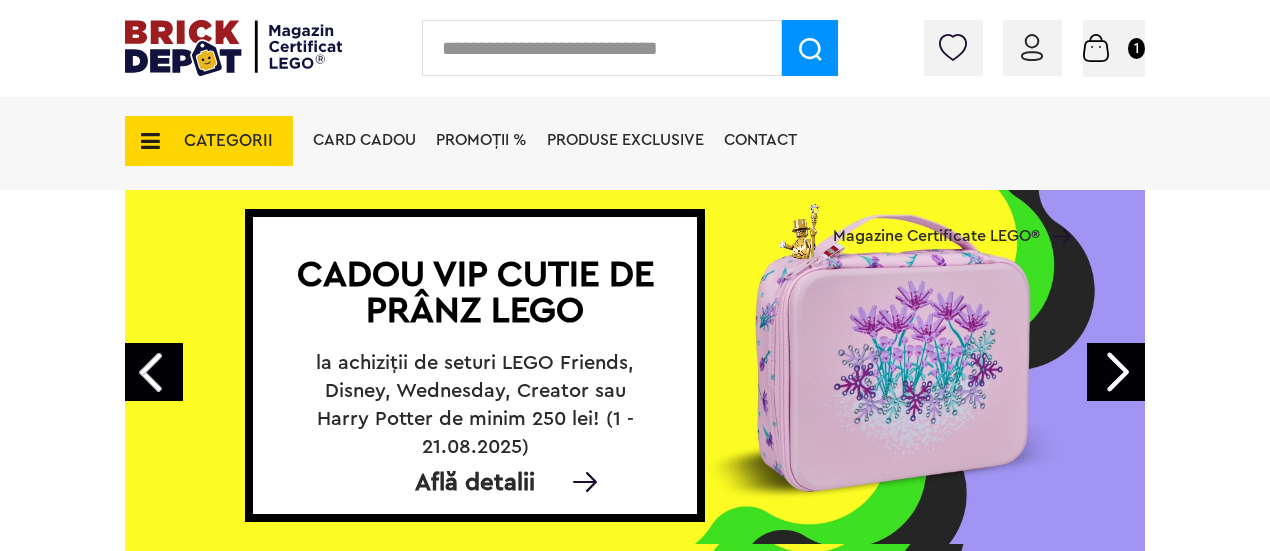 click on "Next" at bounding box center (1116, 372) 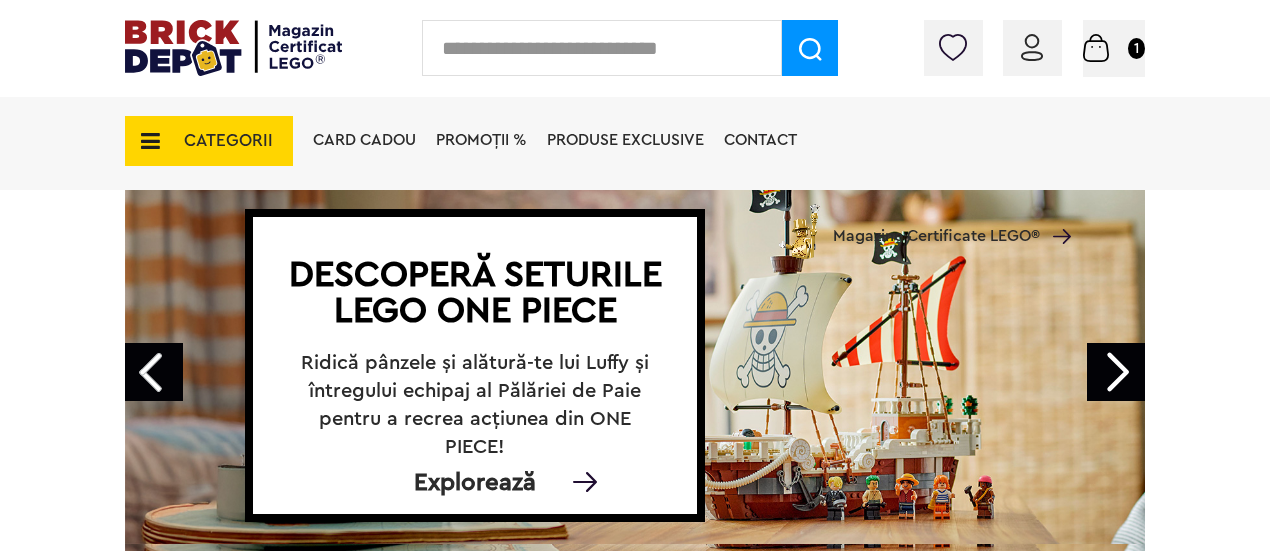 click on "Next" at bounding box center [1116, 372] 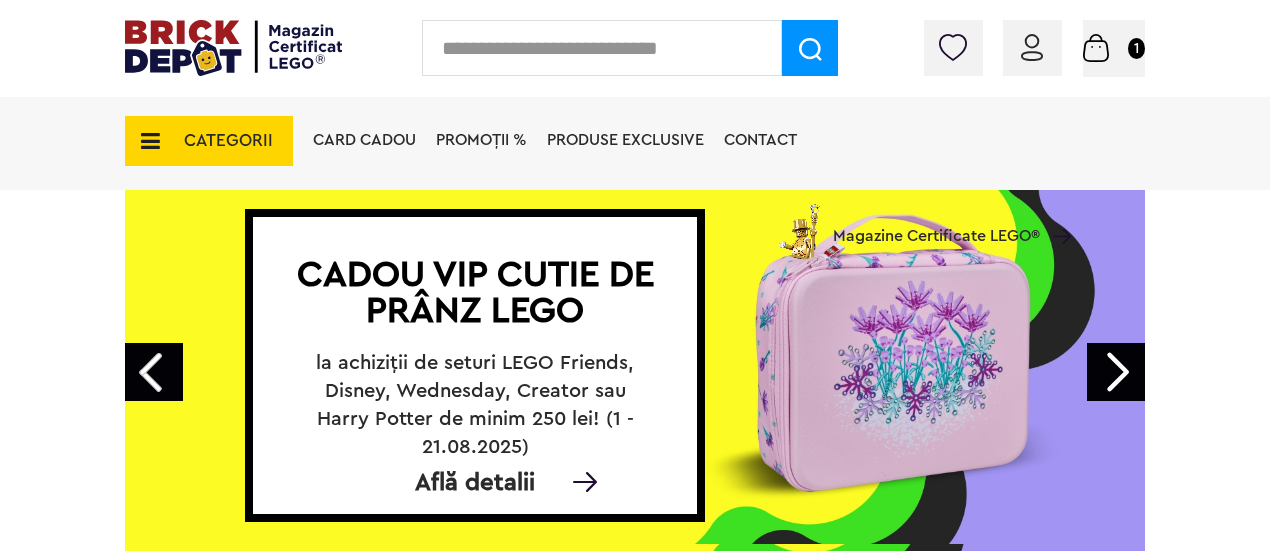 click on "Cadou VIP Cutie de prânz LEGO la achiziții de seturi LEGO Friends, Disney, Wednesday, Creator sau Harry Potter de minim 250 lei! (1 - 21.08.2025) Află detalii" at bounding box center [635, 364] 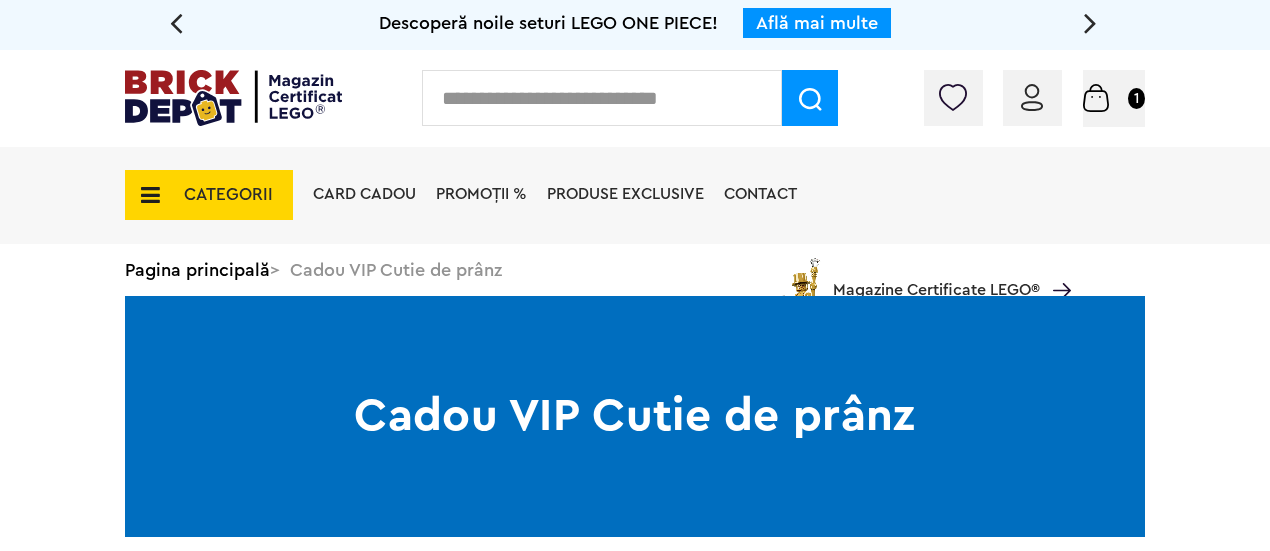 scroll, scrollTop: 0, scrollLeft: 0, axis: both 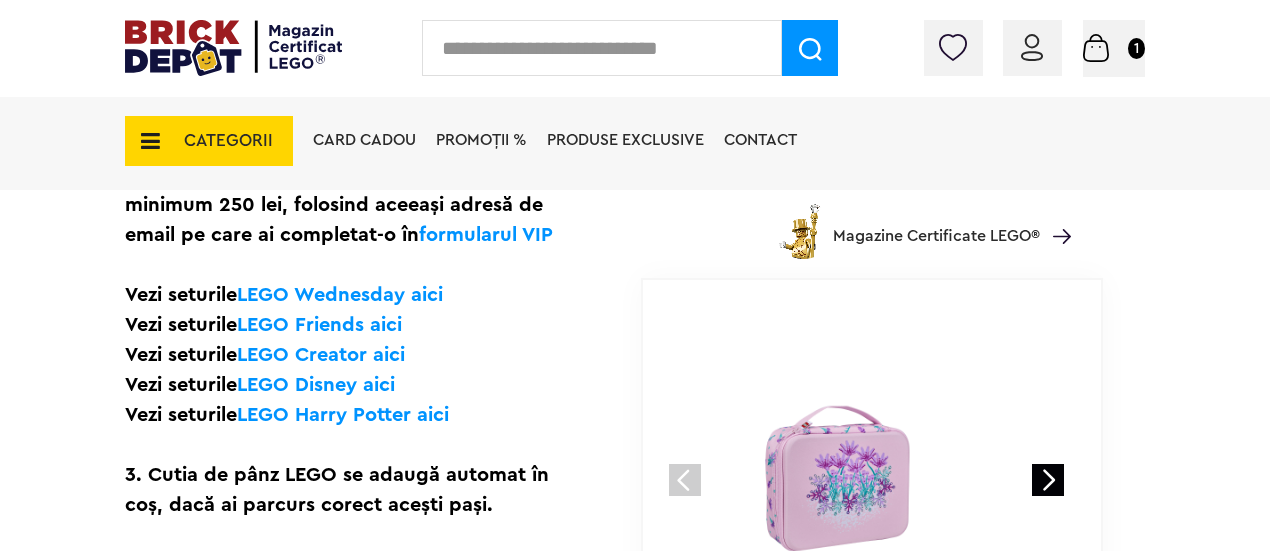 click at bounding box center (1048, 480) 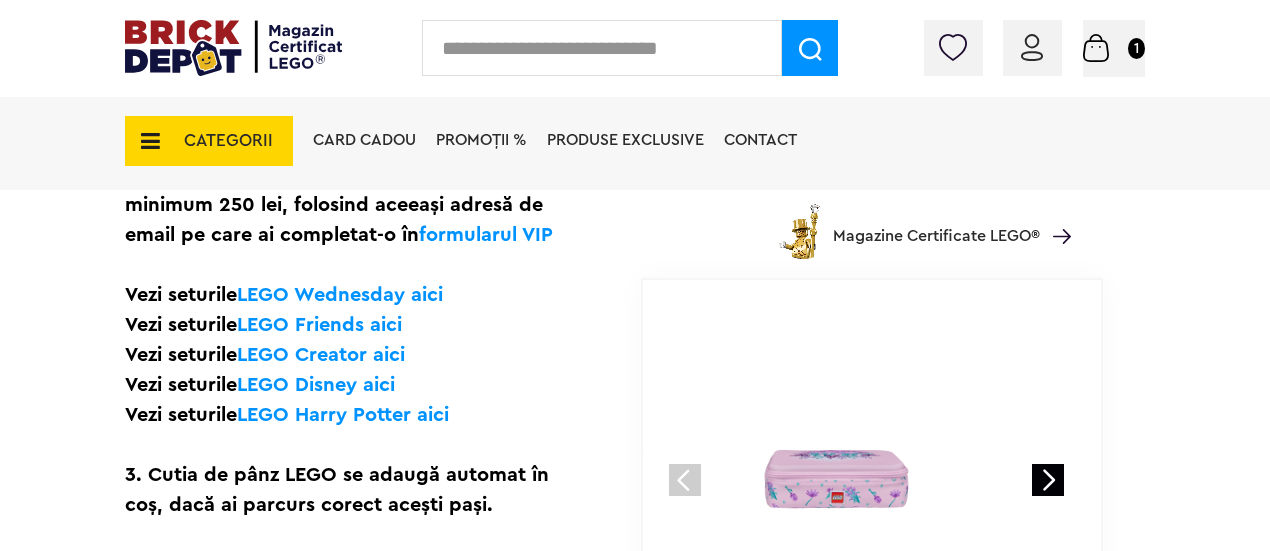 click at bounding box center (1048, 480) 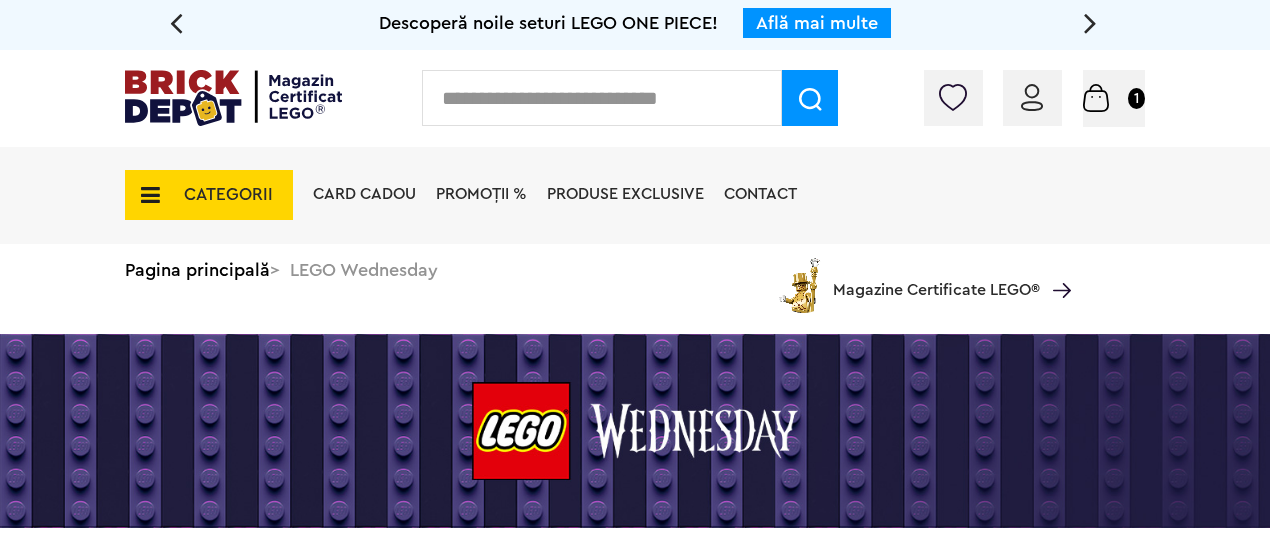 scroll, scrollTop: 0, scrollLeft: 0, axis: both 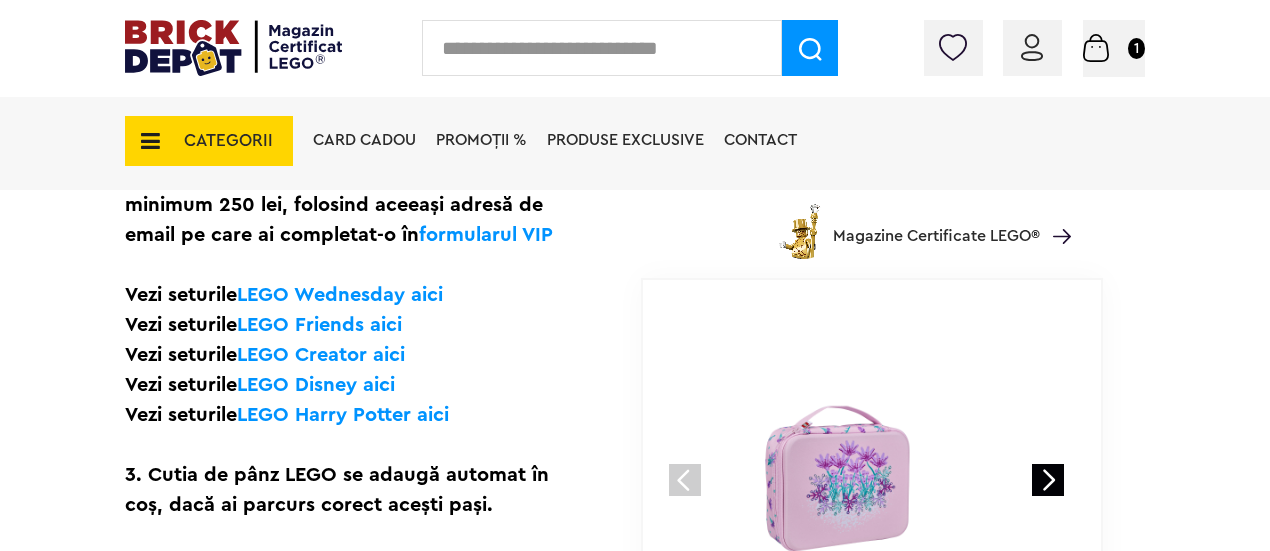 click on "LEGO Friends aici" at bounding box center [319, 325] 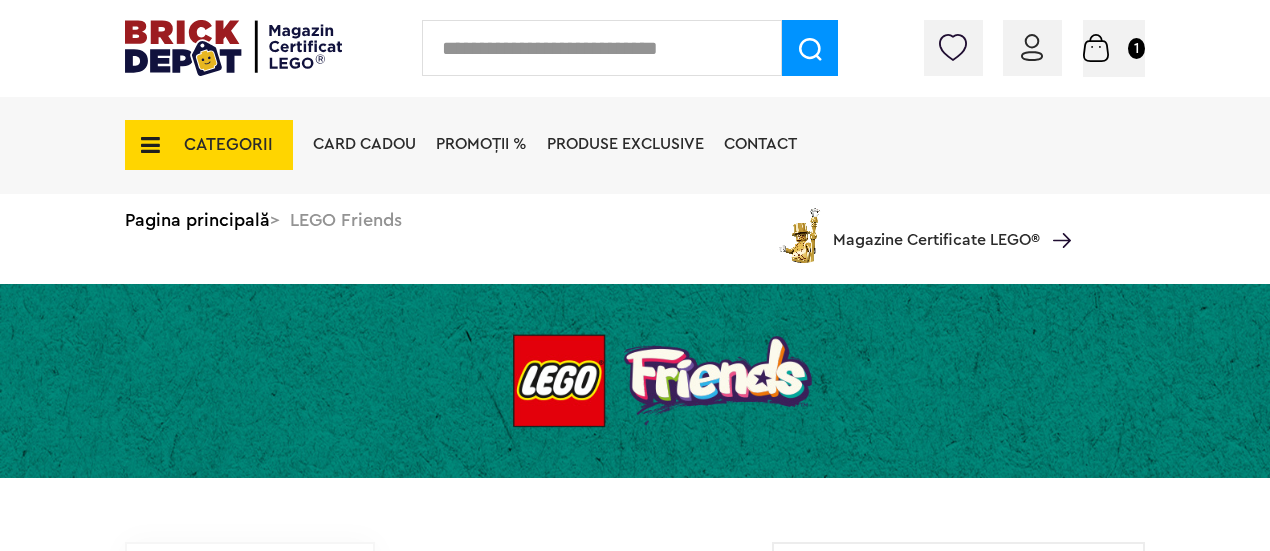 scroll, scrollTop: 0, scrollLeft: 0, axis: both 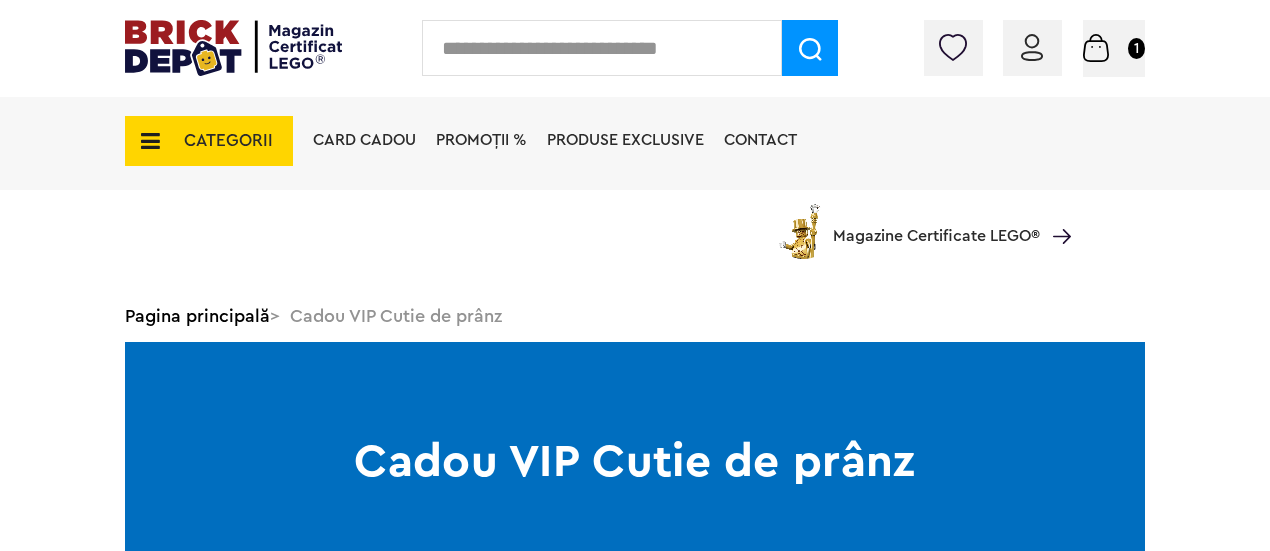 click on "1. Ai card VIP sau soliciți unul gratuit completând acest  Formular de înscriere
2. Cumperi seturi LEGO Friends, Disney, Creator, Harry Potter și/sau Wednesday în valoare de minimum 250 lei, folosind aceeași adresă de email pe care ai completat-o în  formularul VIP
Vezi seturile  LEGO Wednesday aici
Vezi seturile  LEGO Friends aici
Vezi seturile  LEGO Creator aici
Vezi seturile  LEGO Disney aici
Vezi seturile  LEGO Harry Potter aici
3. Cutia de pânz LEGO se adaugă automat în coș, dacă ai parcurs corect acești pași.
Dacă întâmpini probleme la înregistrarea comenzii, scrie-ne pe adresa: comenzi@brickdepot.ro ." at bounding box center [355, 1125] 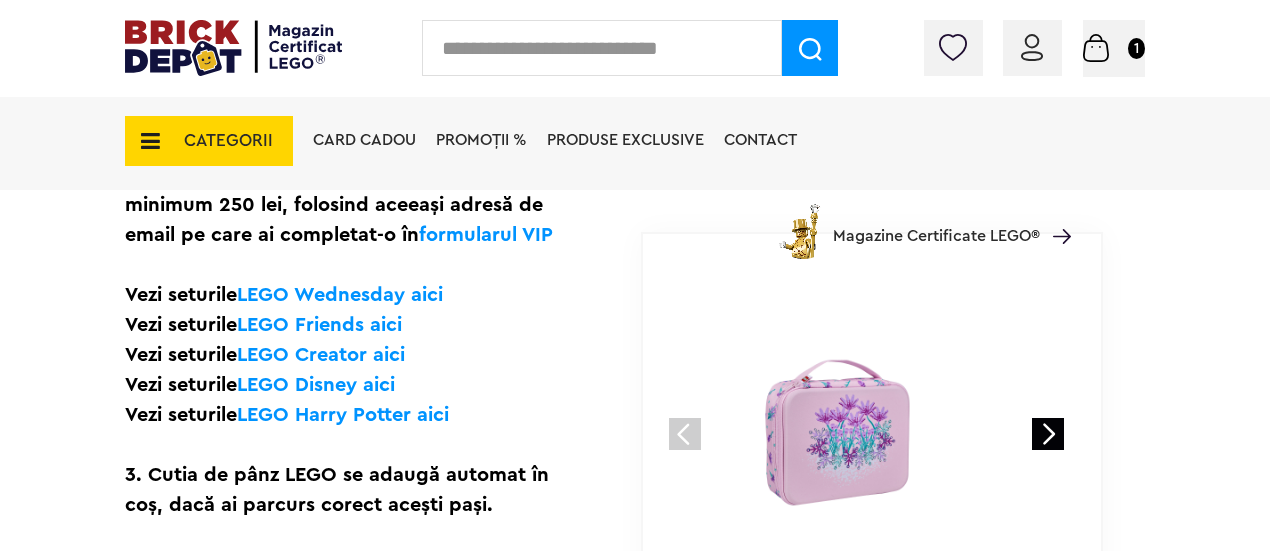 scroll, scrollTop: 0, scrollLeft: 0, axis: both 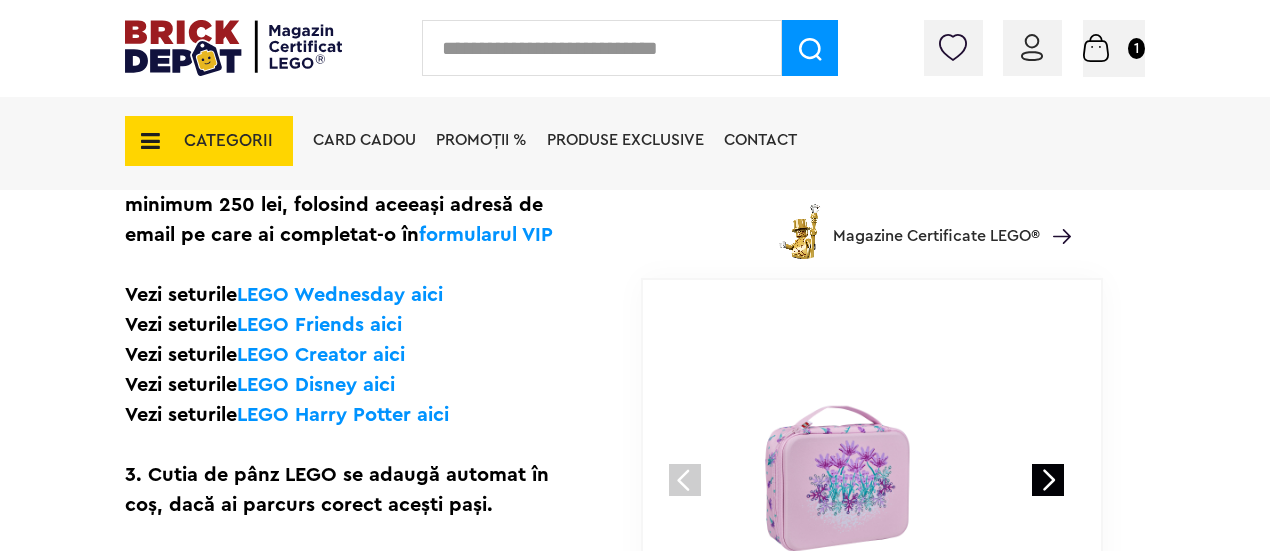 click on "LEGO Creator aici" at bounding box center (321, 355) 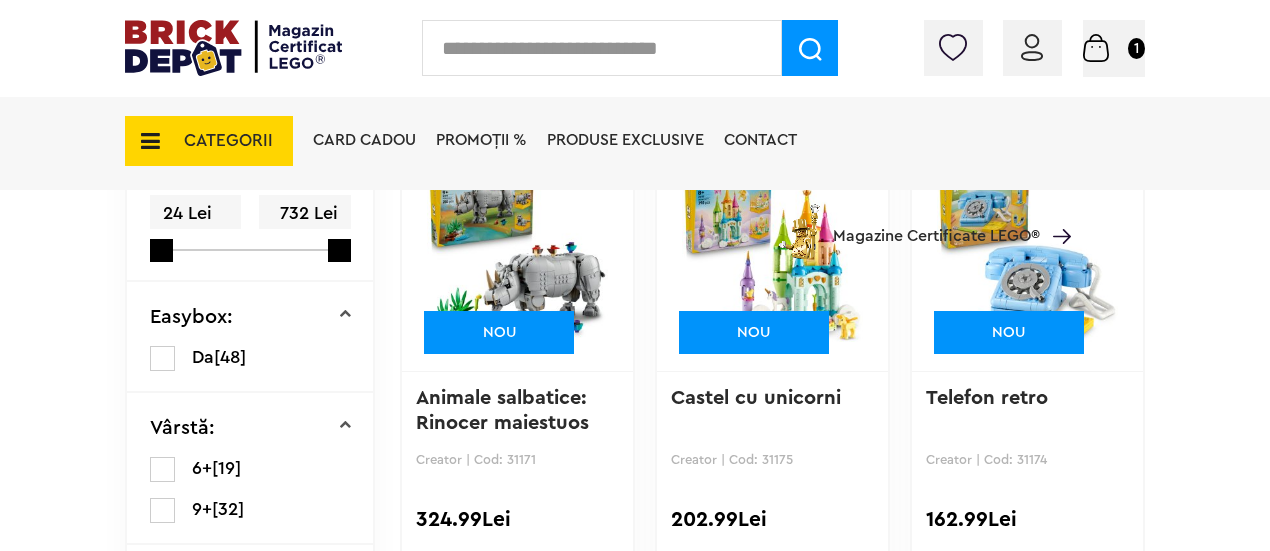 scroll, scrollTop: 500, scrollLeft: 0, axis: vertical 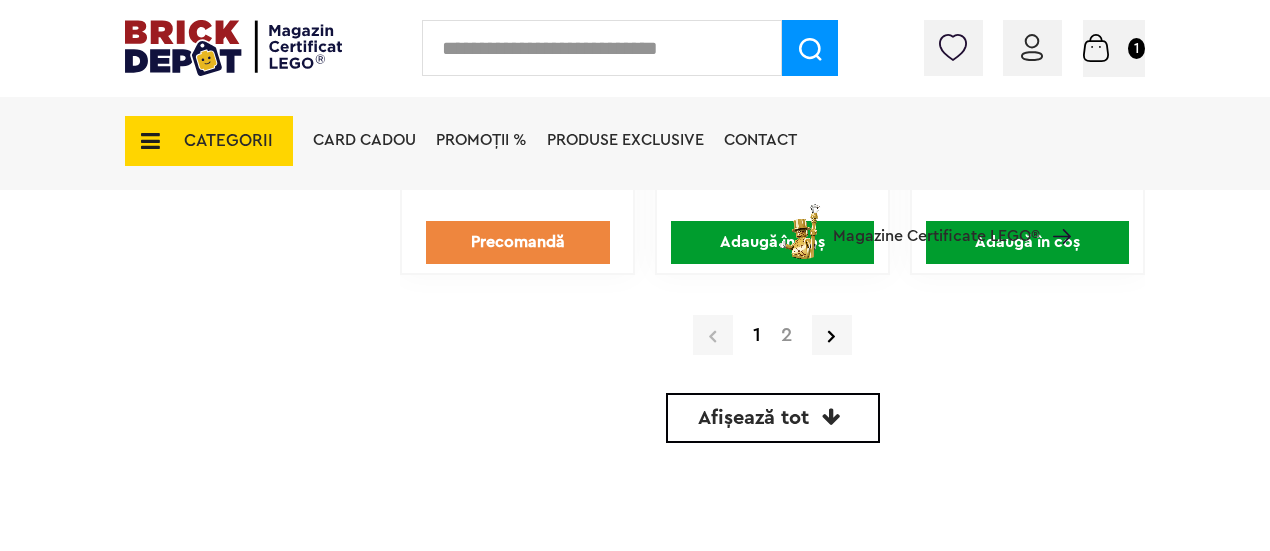 click on "2" at bounding box center (786, 335) 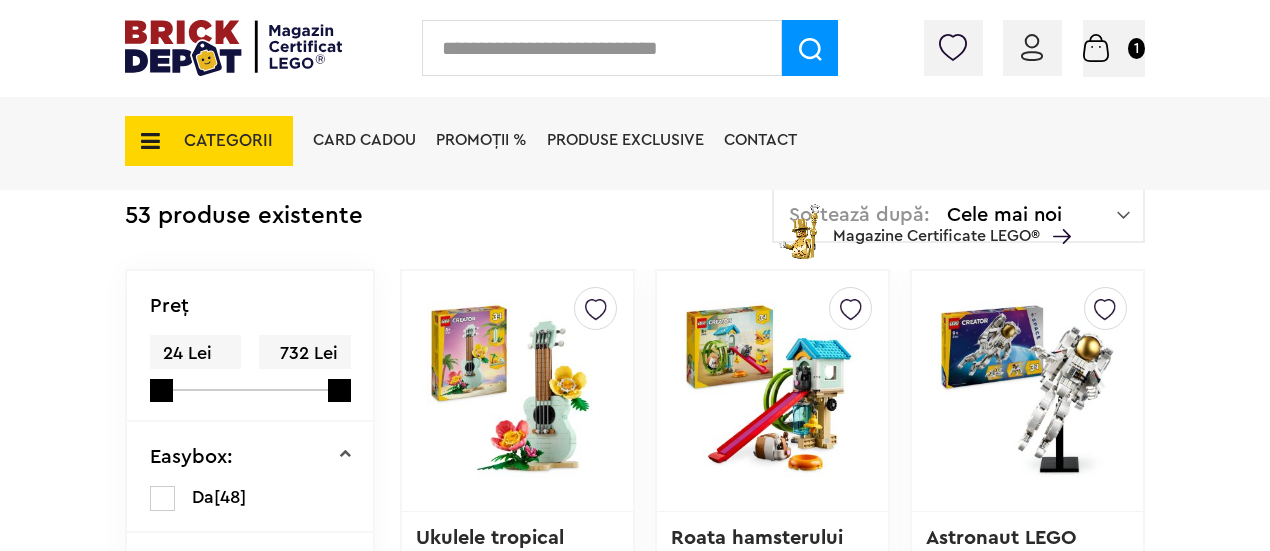 scroll, scrollTop: 450, scrollLeft: 0, axis: vertical 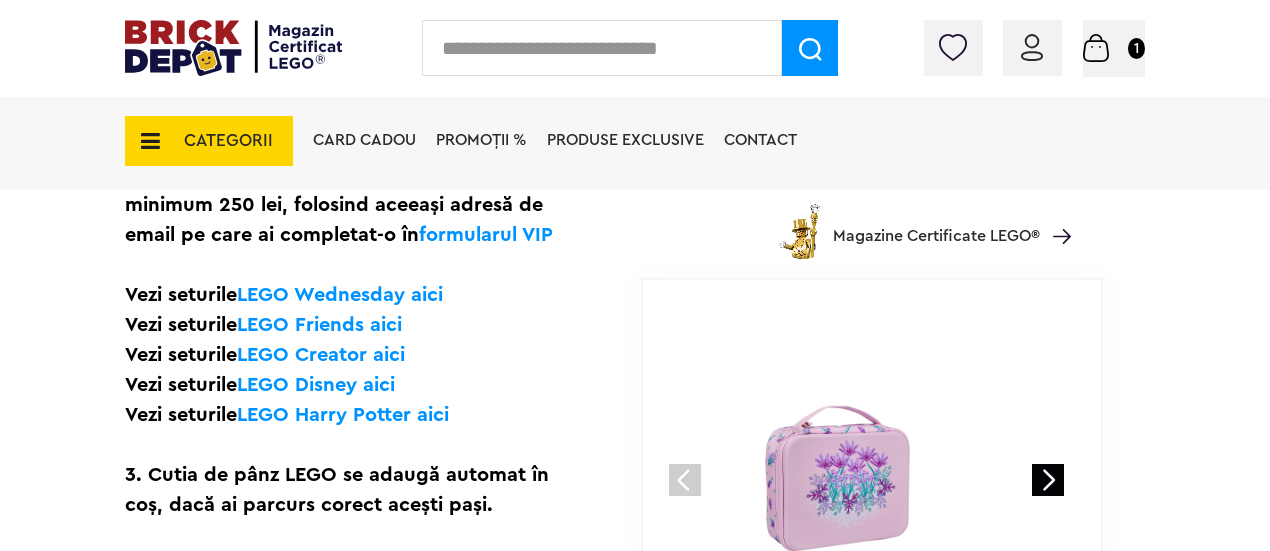 click on "LEGO Harry Potter aici" at bounding box center [343, 415] 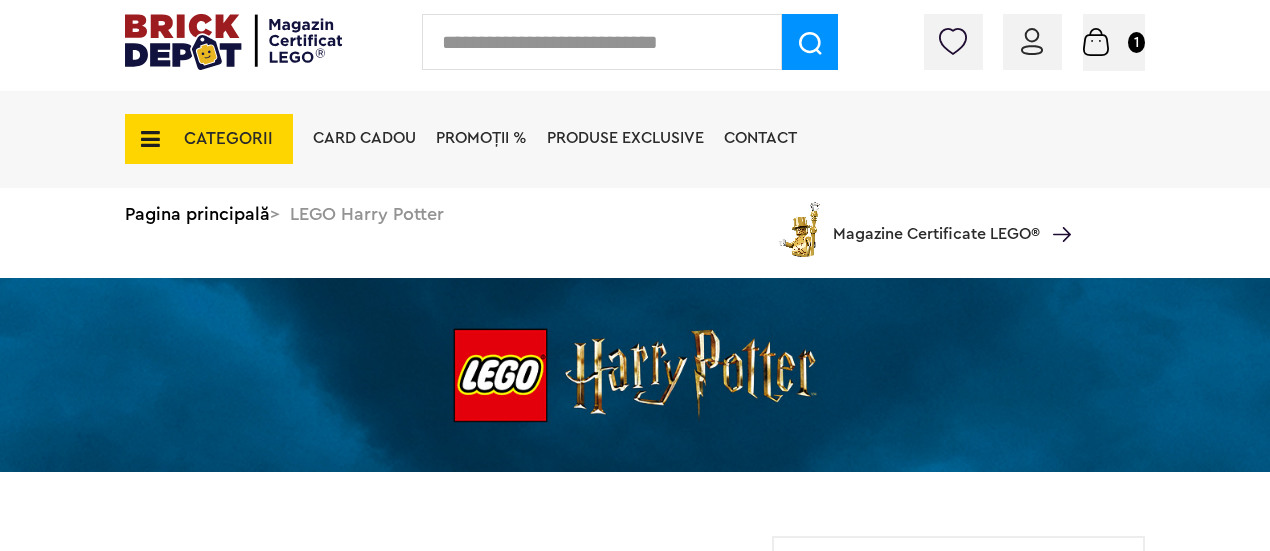 scroll, scrollTop: 0, scrollLeft: 0, axis: both 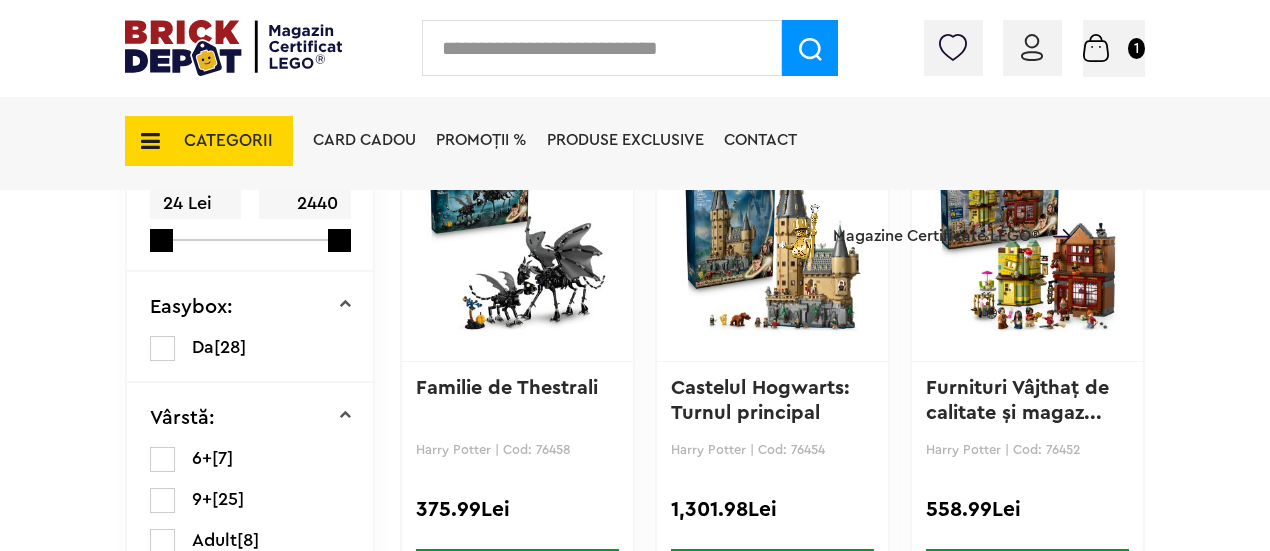 click at bounding box center [233, 48] 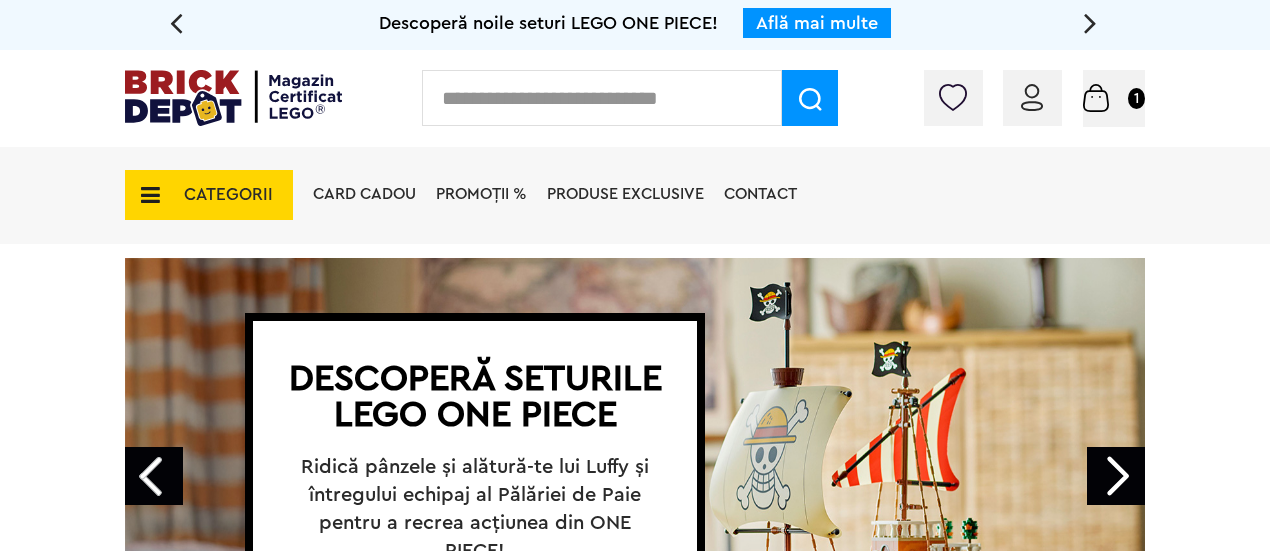 scroll, scrollTop: 0, scrollLeft: 0, axis: both 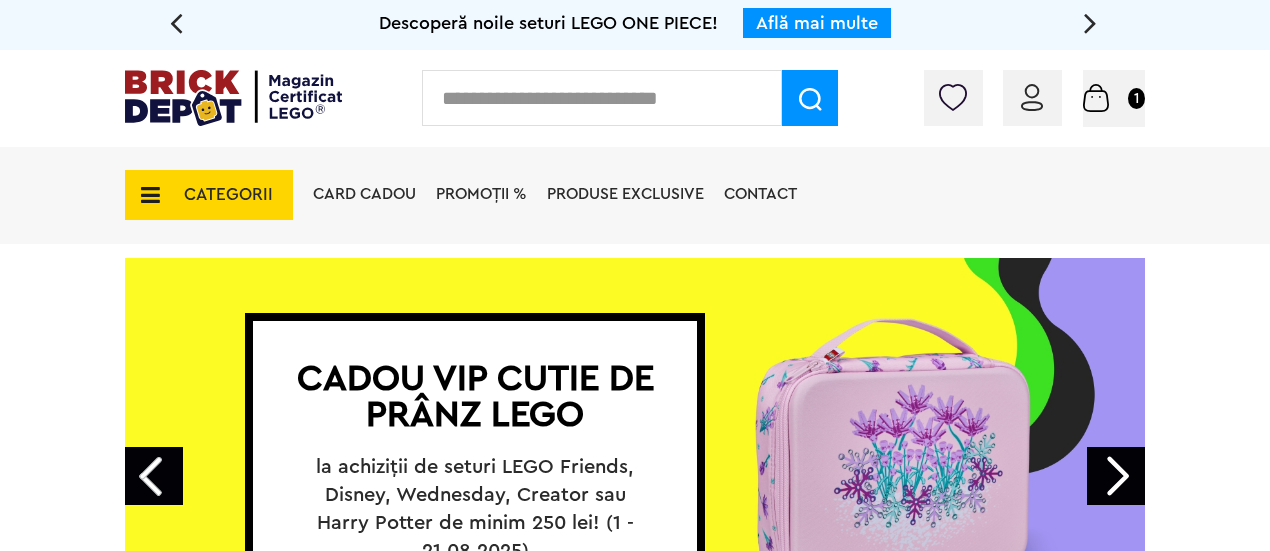 click on "CATEGORII" at bounding box center [209, 195] 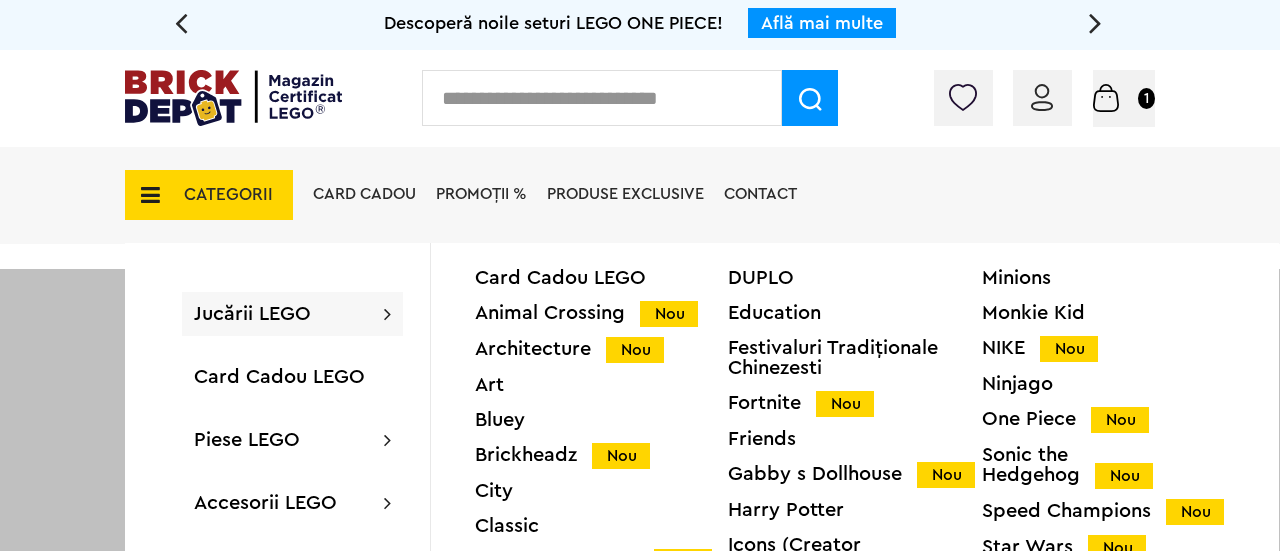 click on "Jucării LEGO" at bounding box center (252, 314) 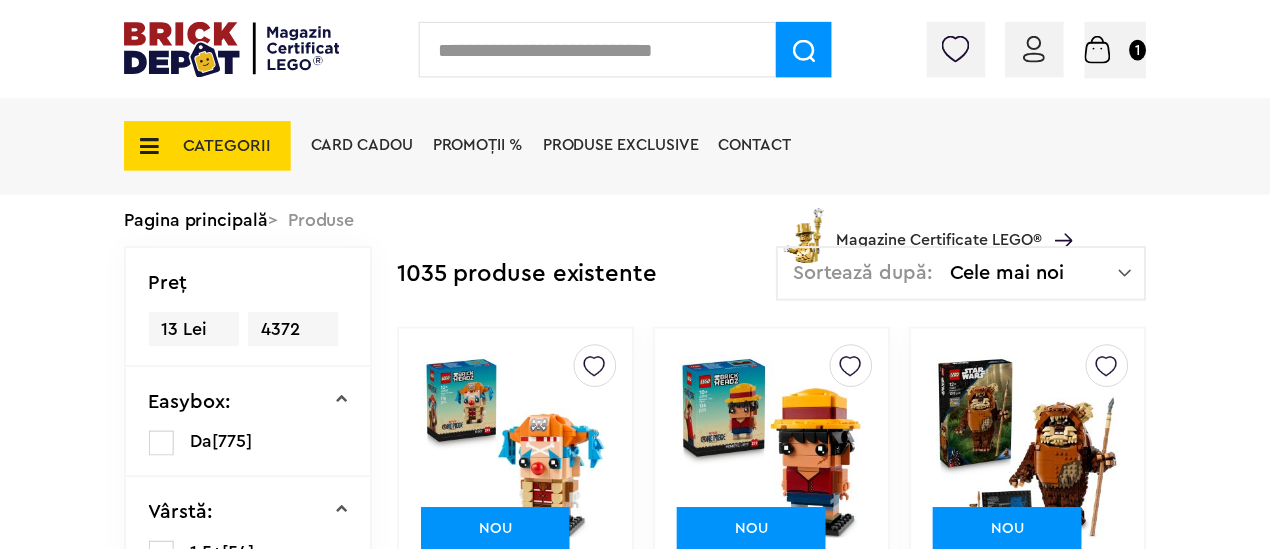 scroll, scrollTop: 0, scrollLeft: 0, axis: both 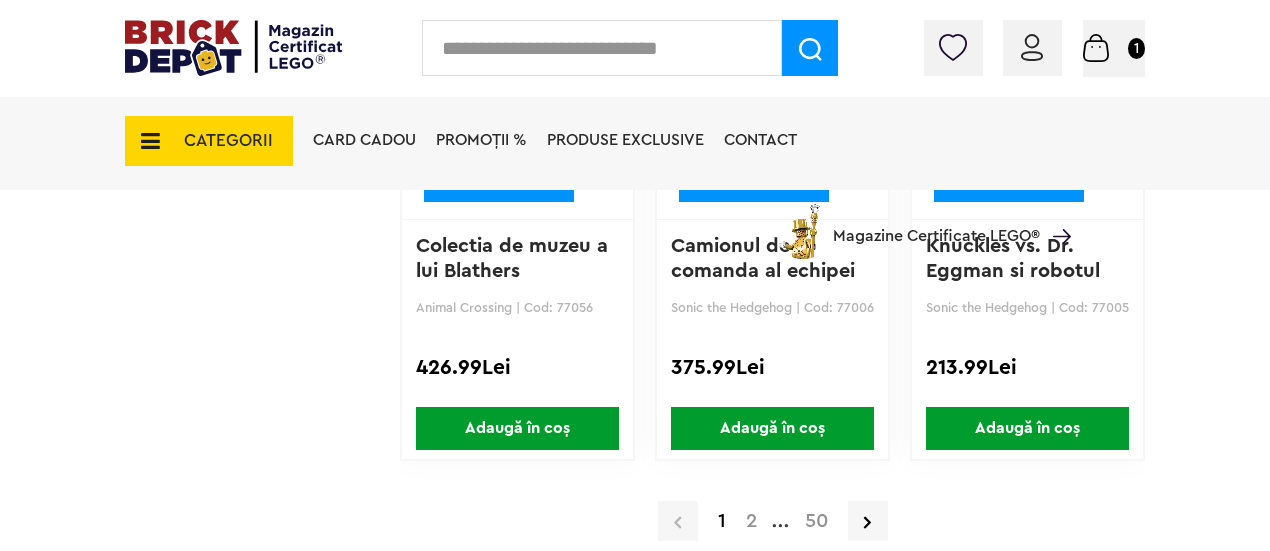 click at bounding box center (602, 48) 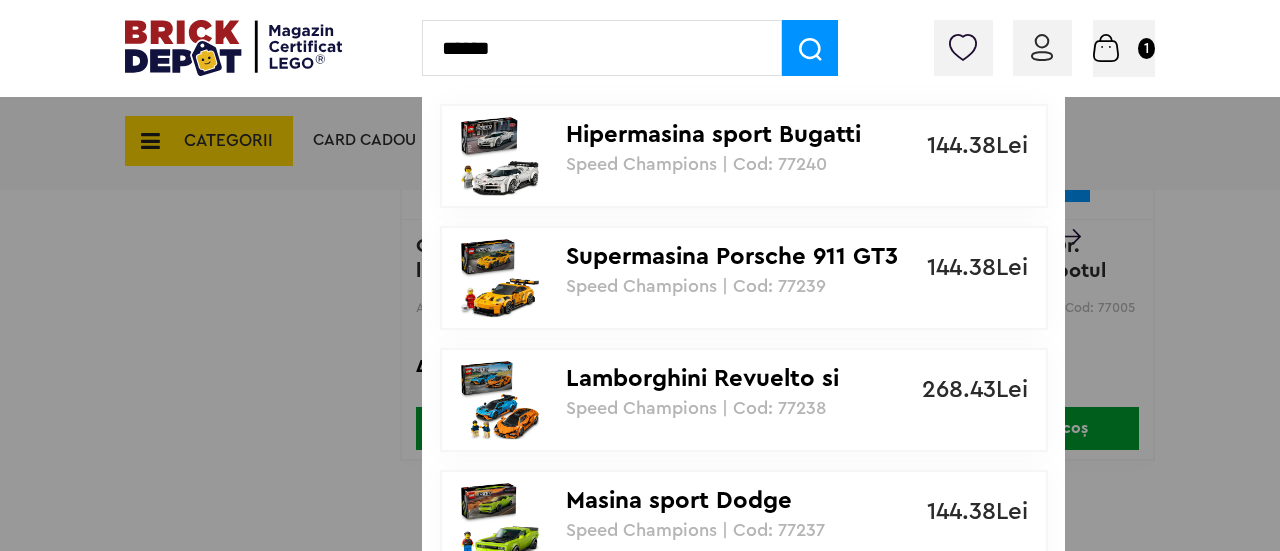 type on "******" 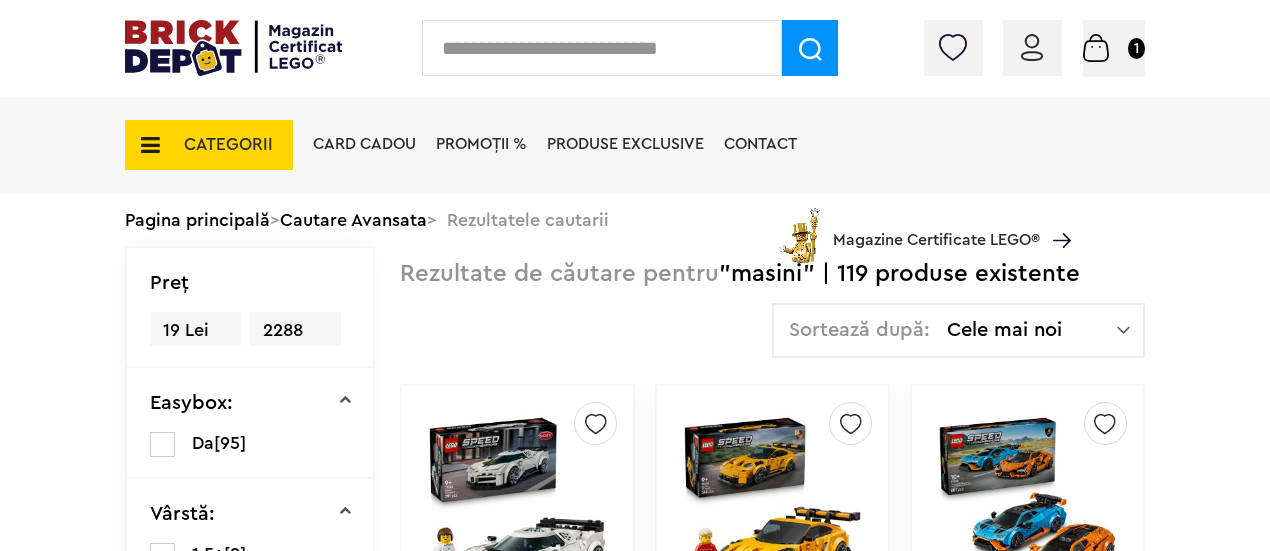 scroll, scrollTop: 0, scrollLeft: 0, axis: both 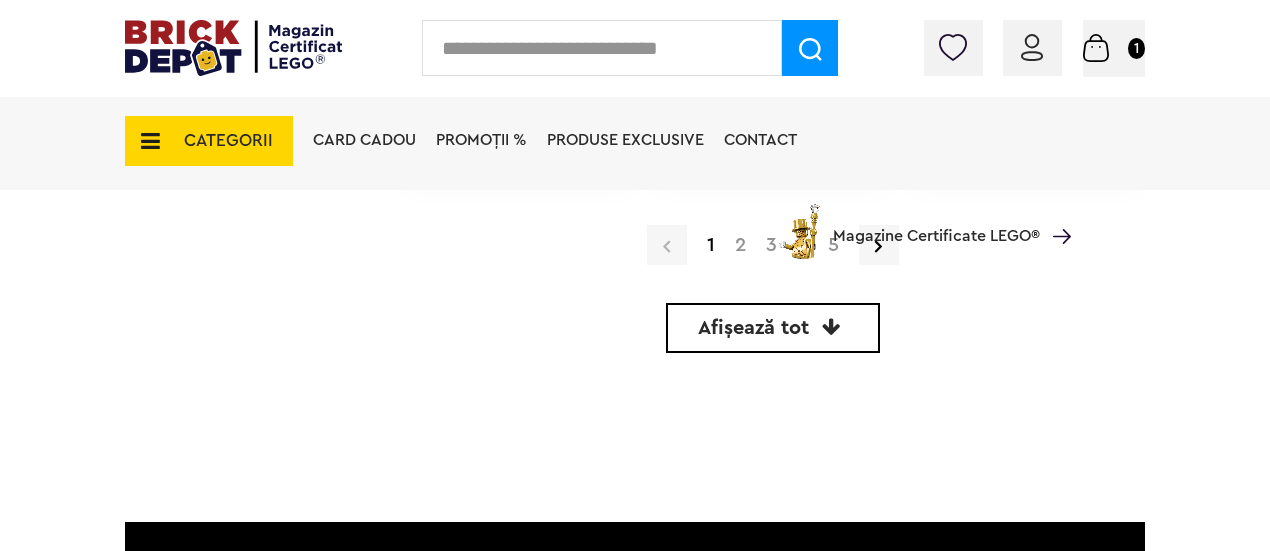 click on "Afișează tot" at bounding box center [753, 328] 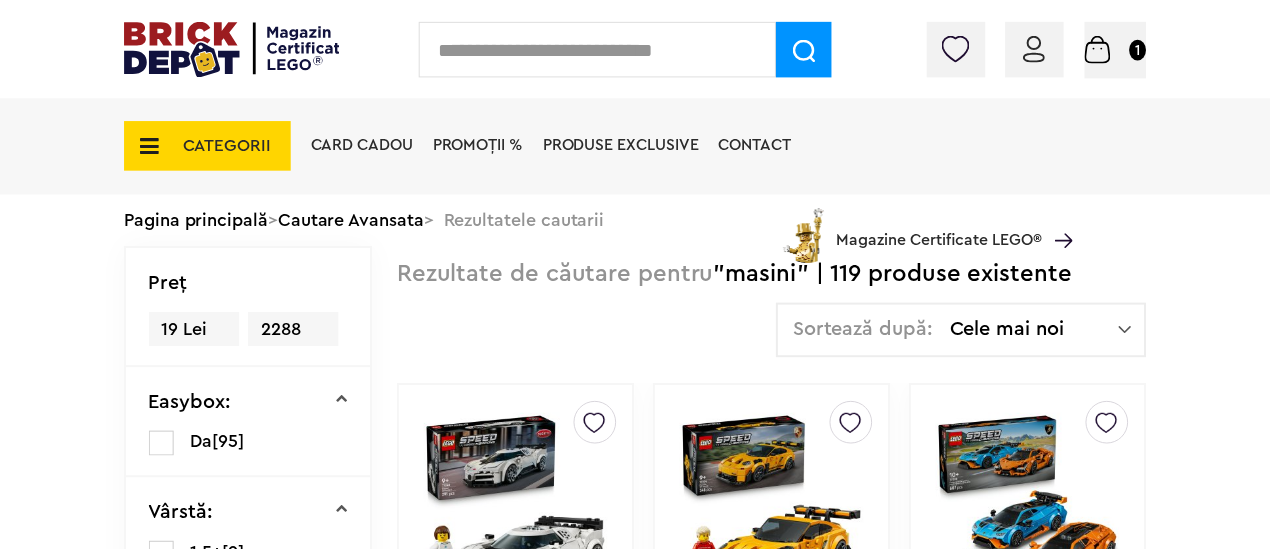 scroll, scrollTop: 0, scrollLeft: 0, axis: both 